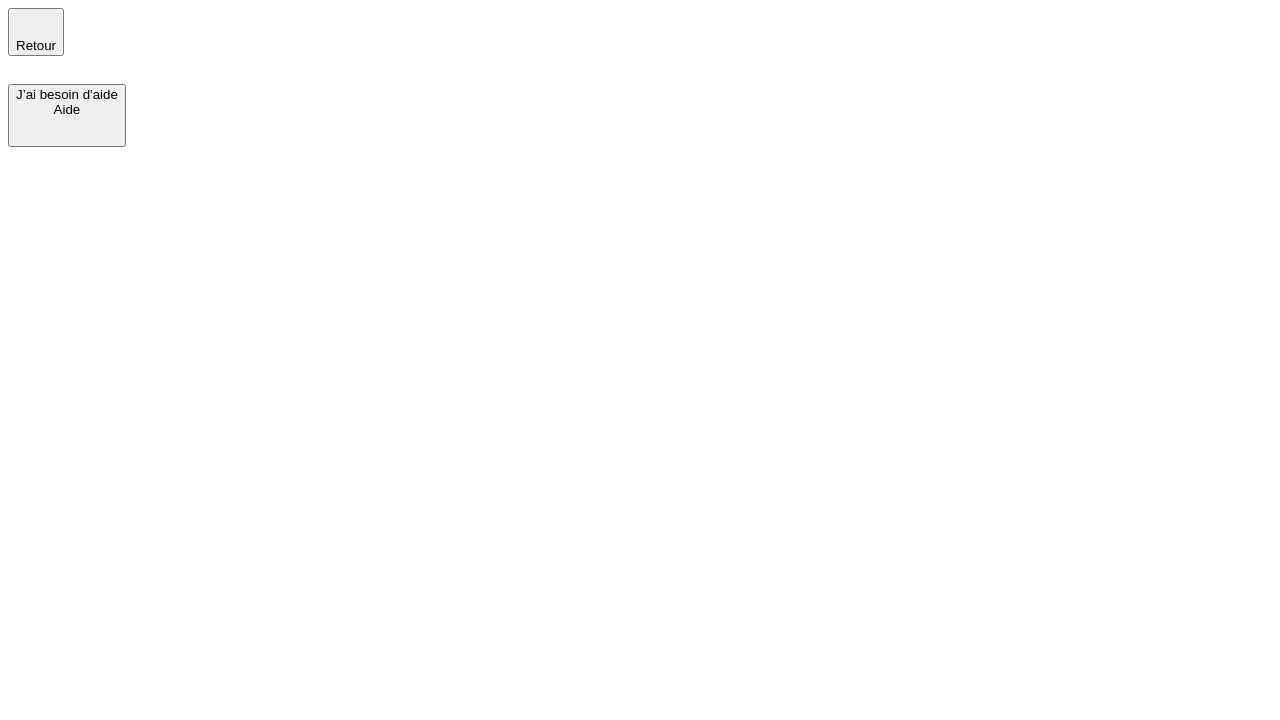 scroll, scrollTop: 0, scrollLeft: 0, axis: both 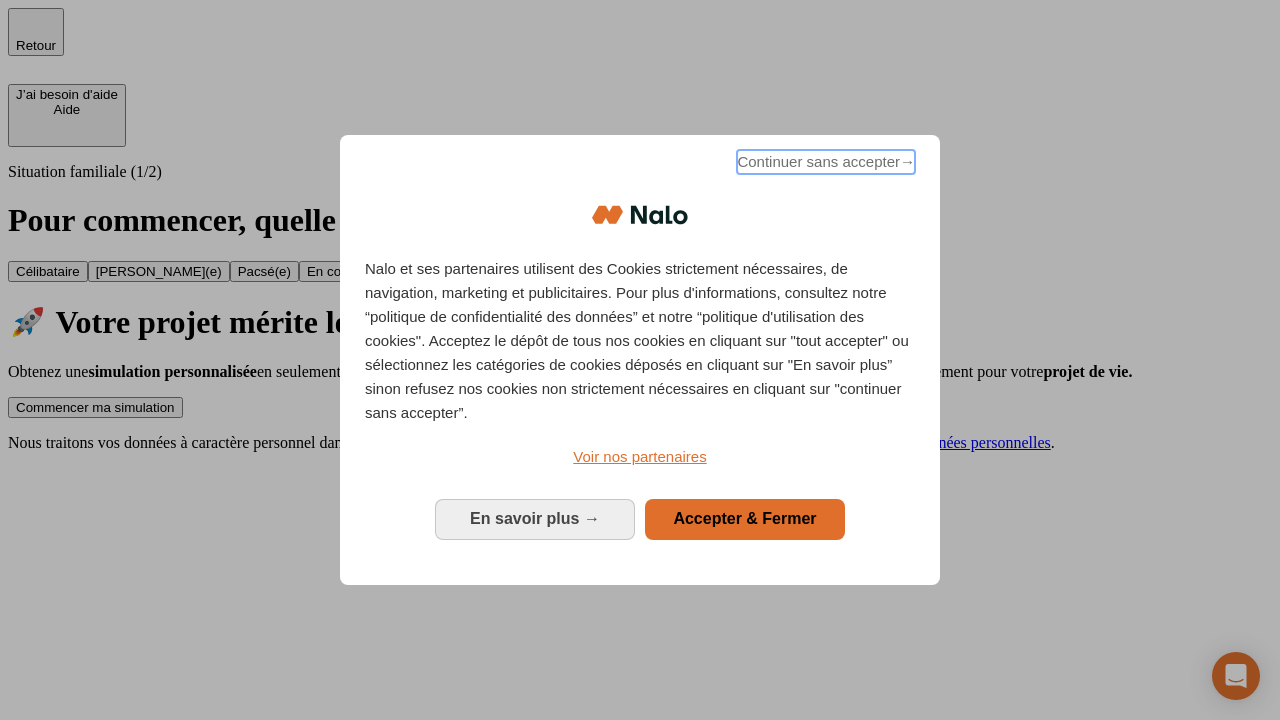 click on "Continuer sans accepter  →" at bounding box center (826, 162) 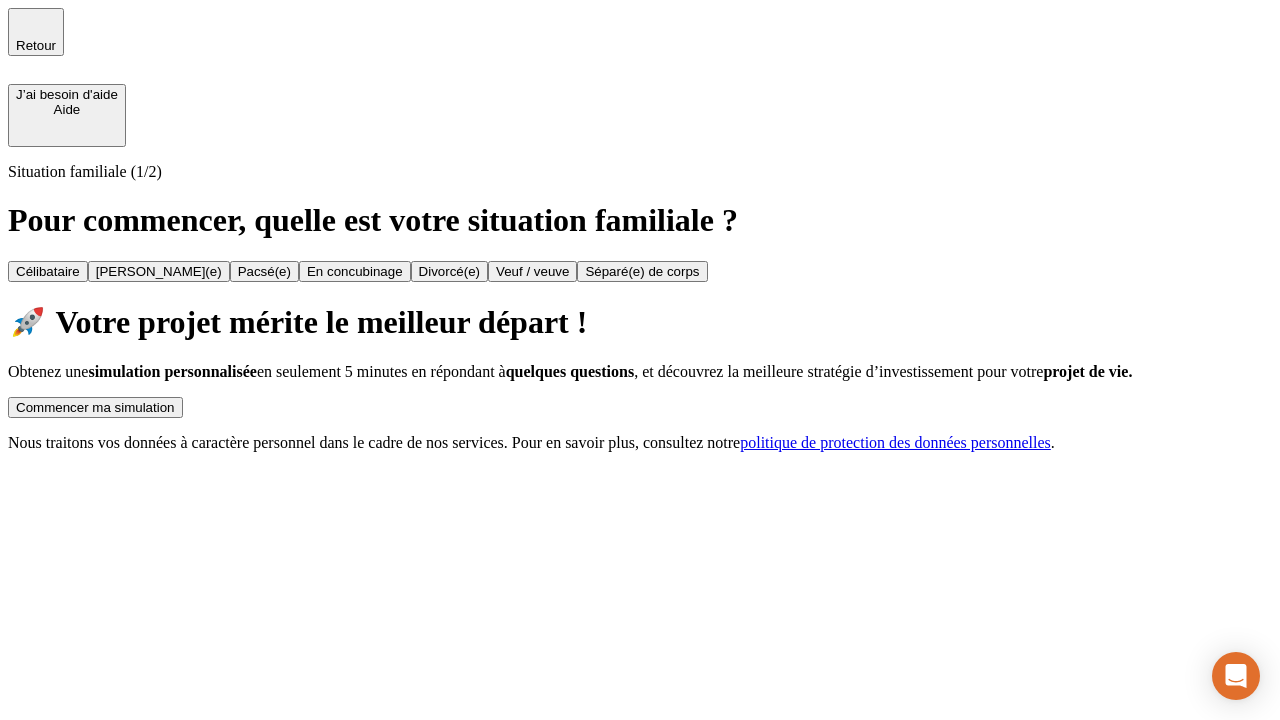 click on "Commencer ma simulation" at bounding box center [95, 407] 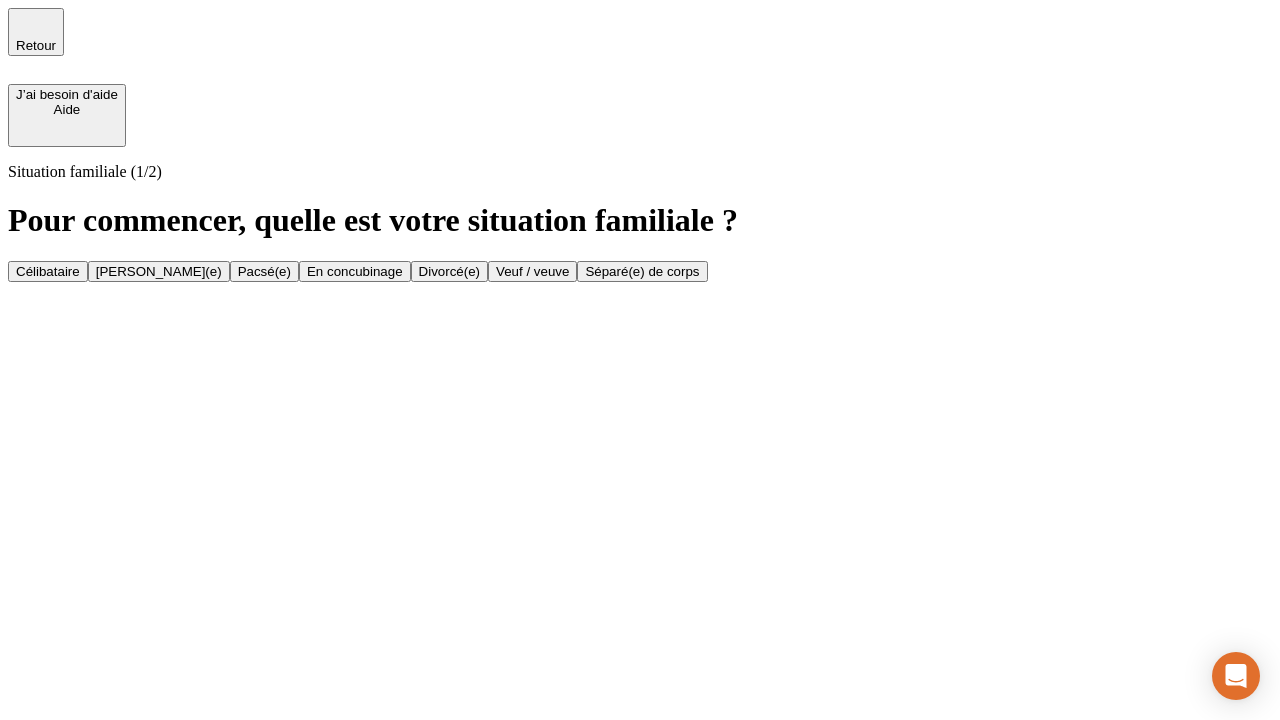 click on "Célibataire" at bounding box center [48, 271] 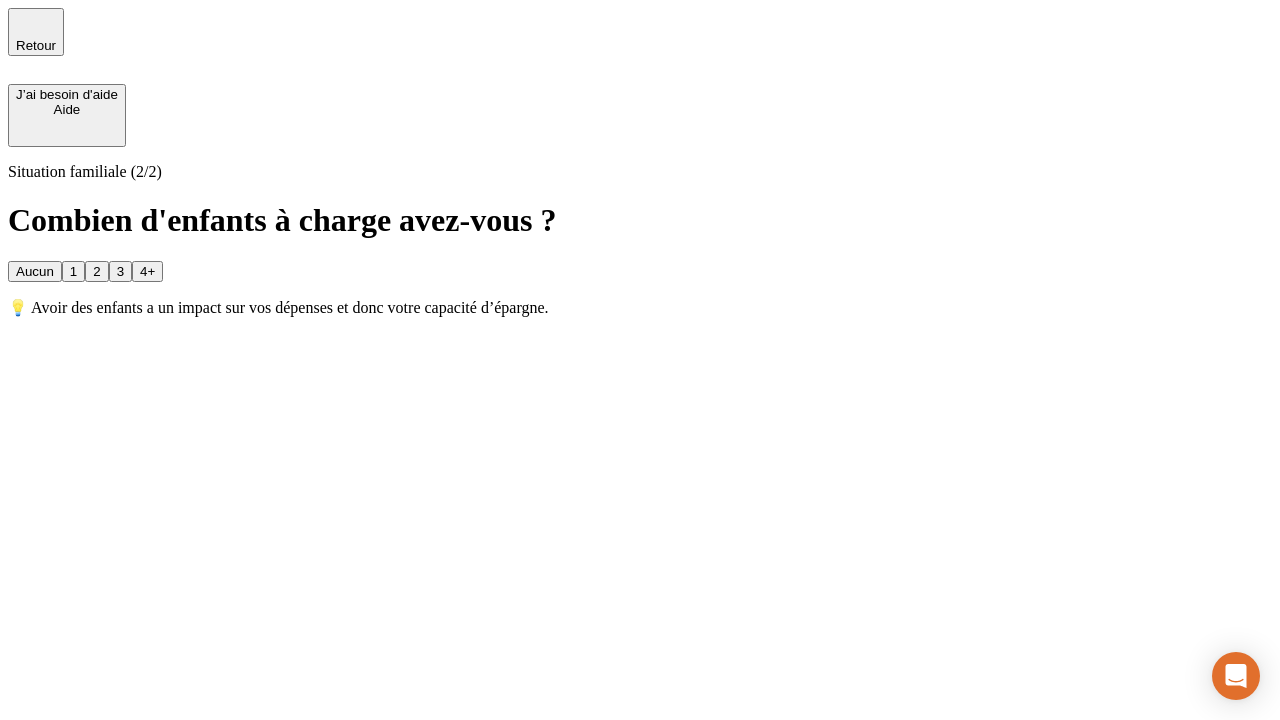 click on "Aucun" at bounding box center [35, 271] 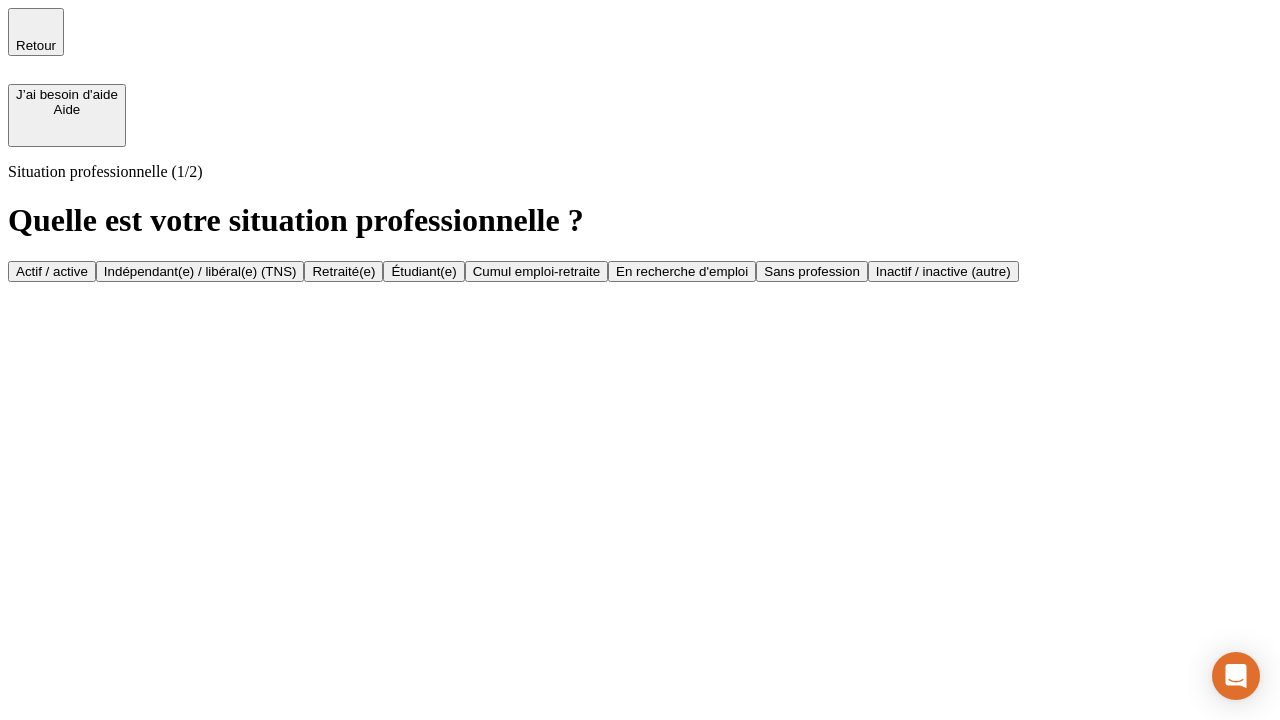 click on "Actif / active" at bounding box center [52, 271] 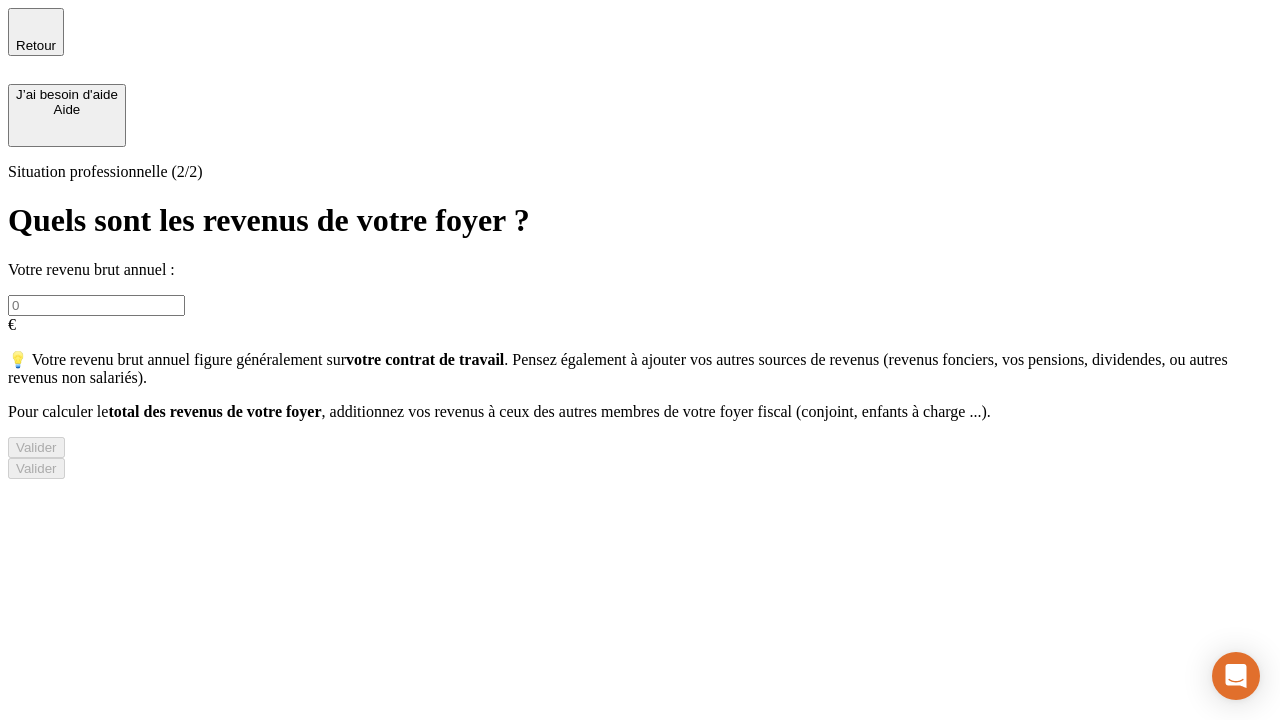 click at bounding box center [96, 305] 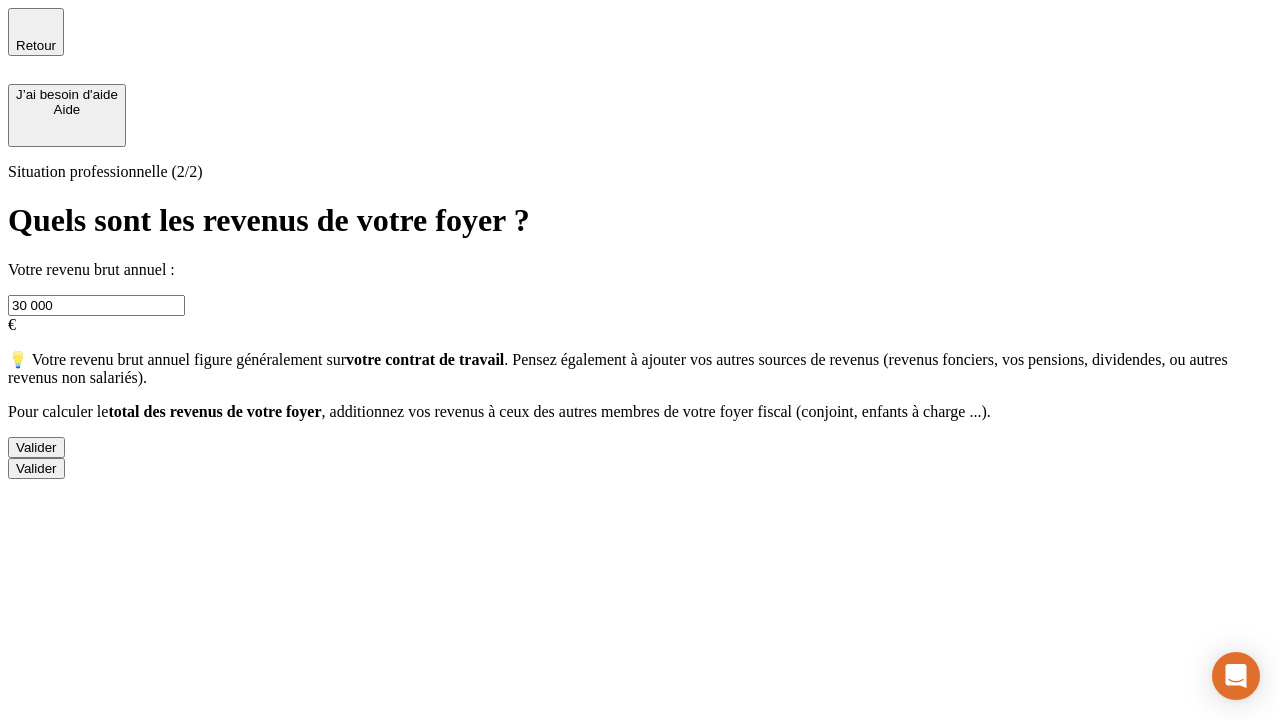 type on "30 000" 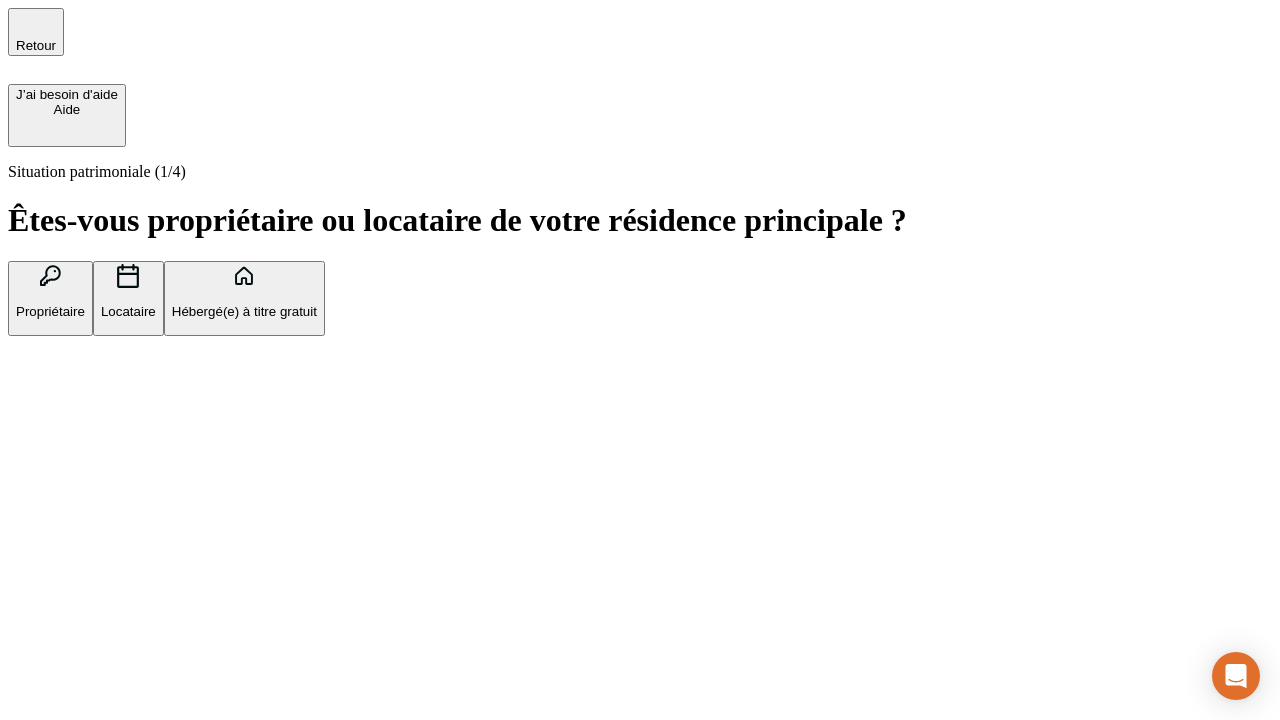click on "Hébergé(e) à titre gratuit" at bounding box center [244, 311] 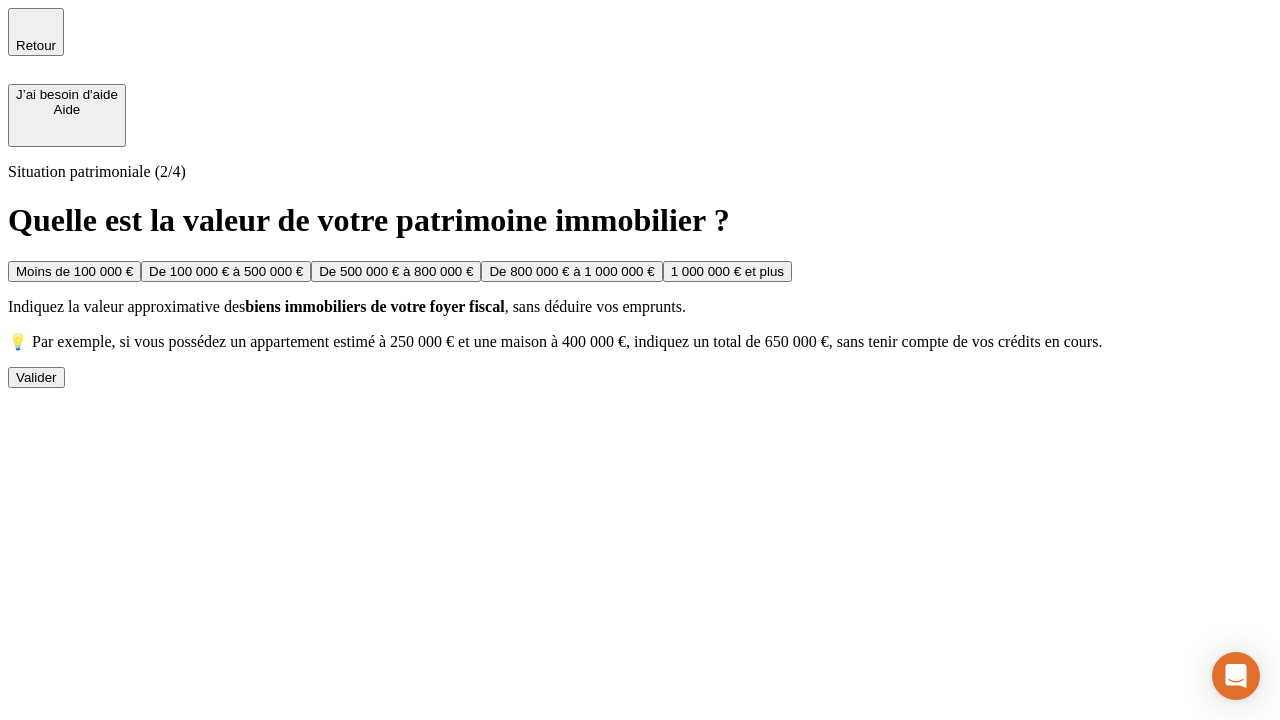 click on "Moins de 100 000 €" at bounding box center (74, 271) 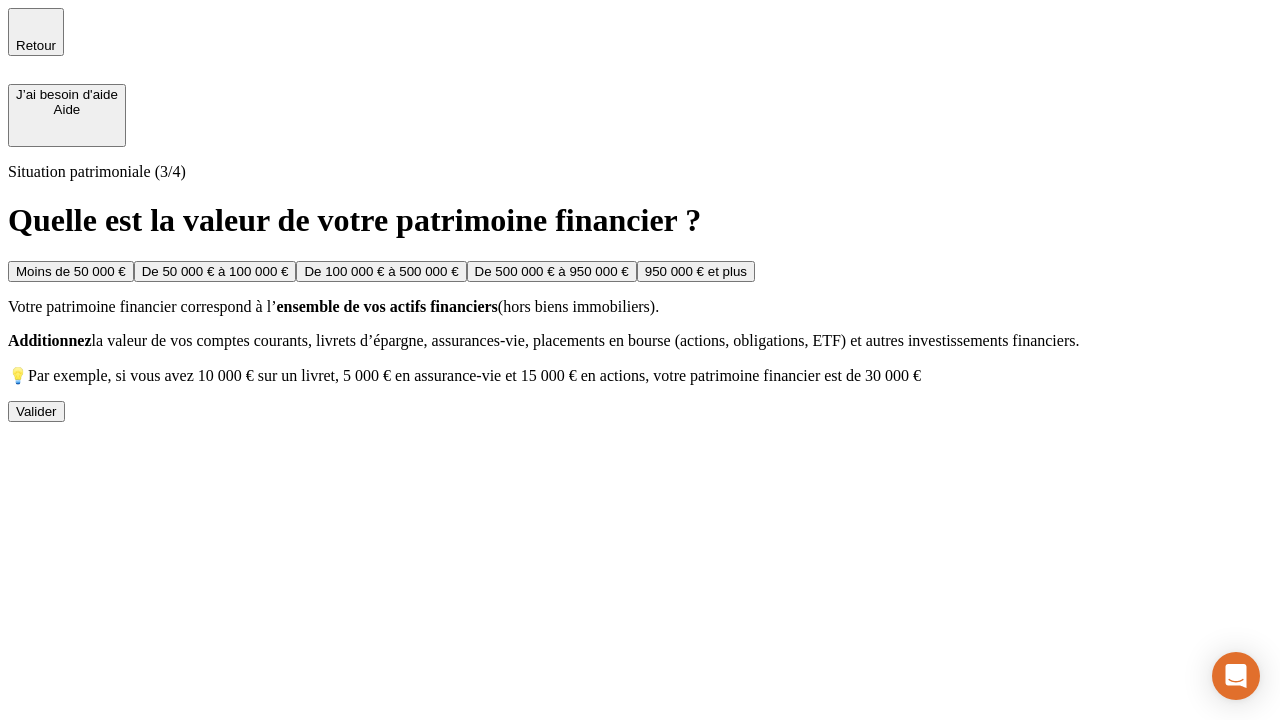 click on "Moins de 50 000 €" at bounding box center (71, 271) 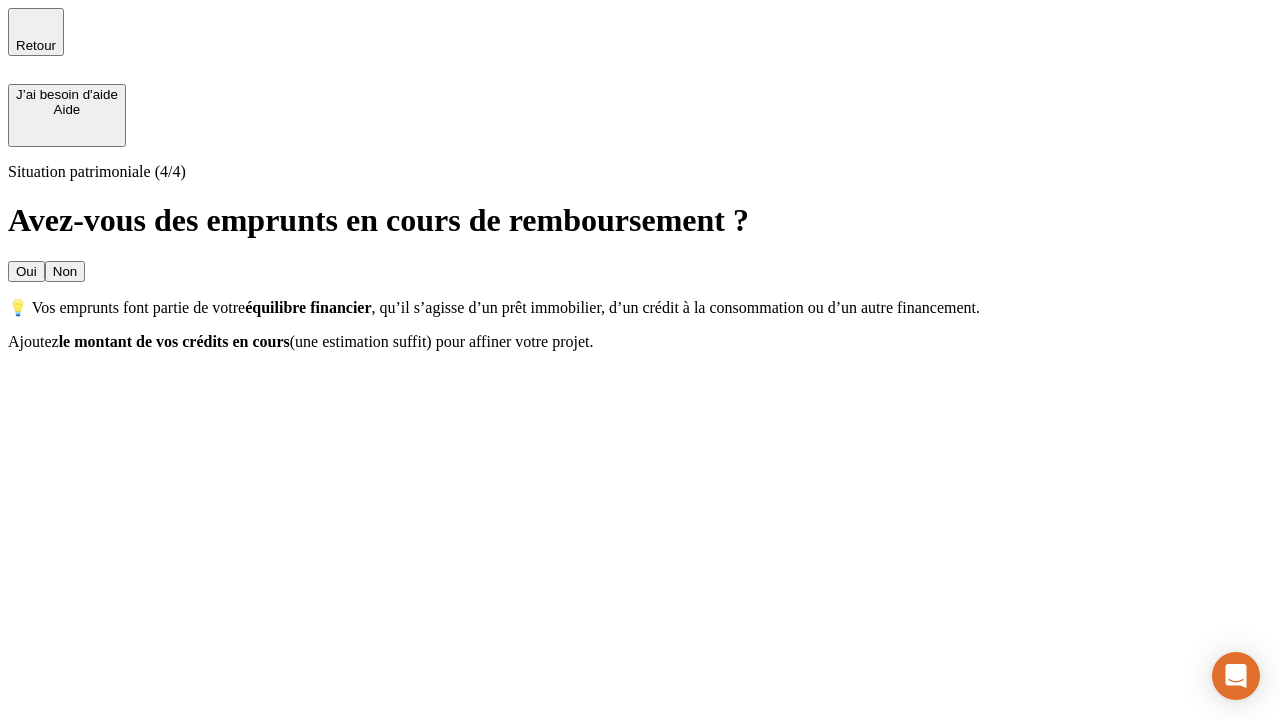 click on "Non" at bounding box center (65, 271) 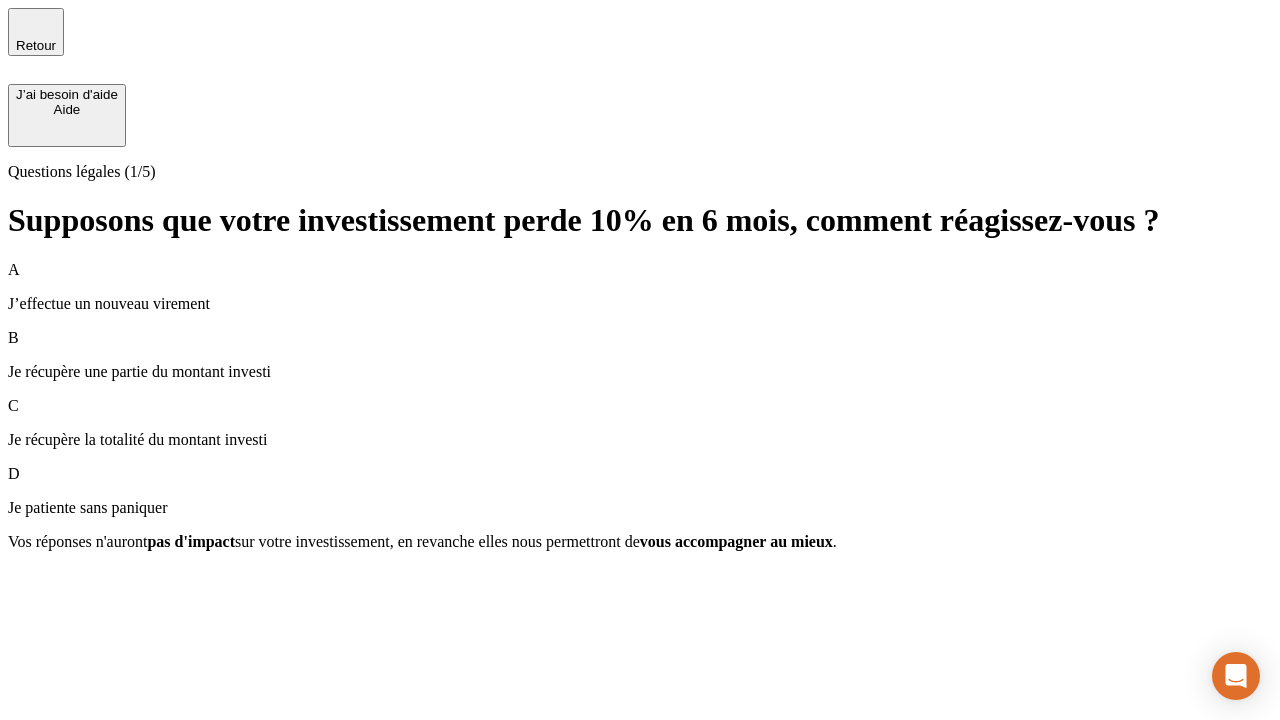 click on "A J’effectue un nouveau virement" at bounding box center [640, 287] 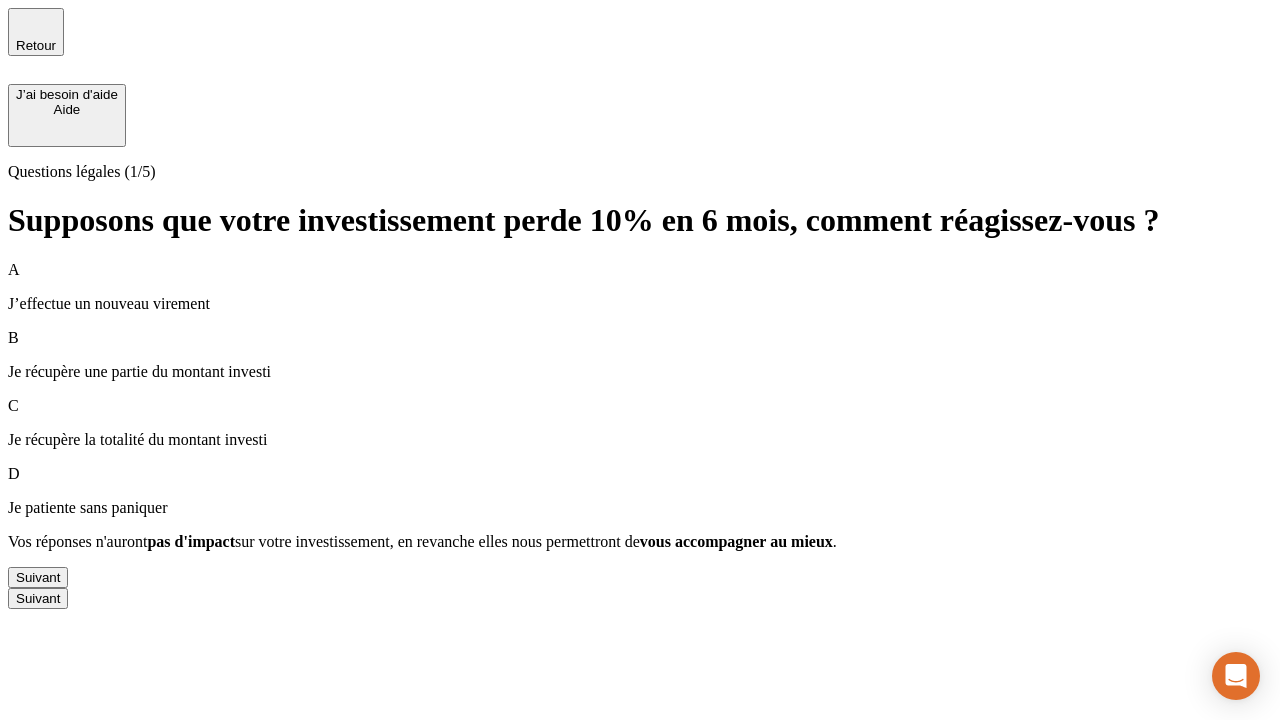 click on "Suivant" at bounding box center [38, 577] 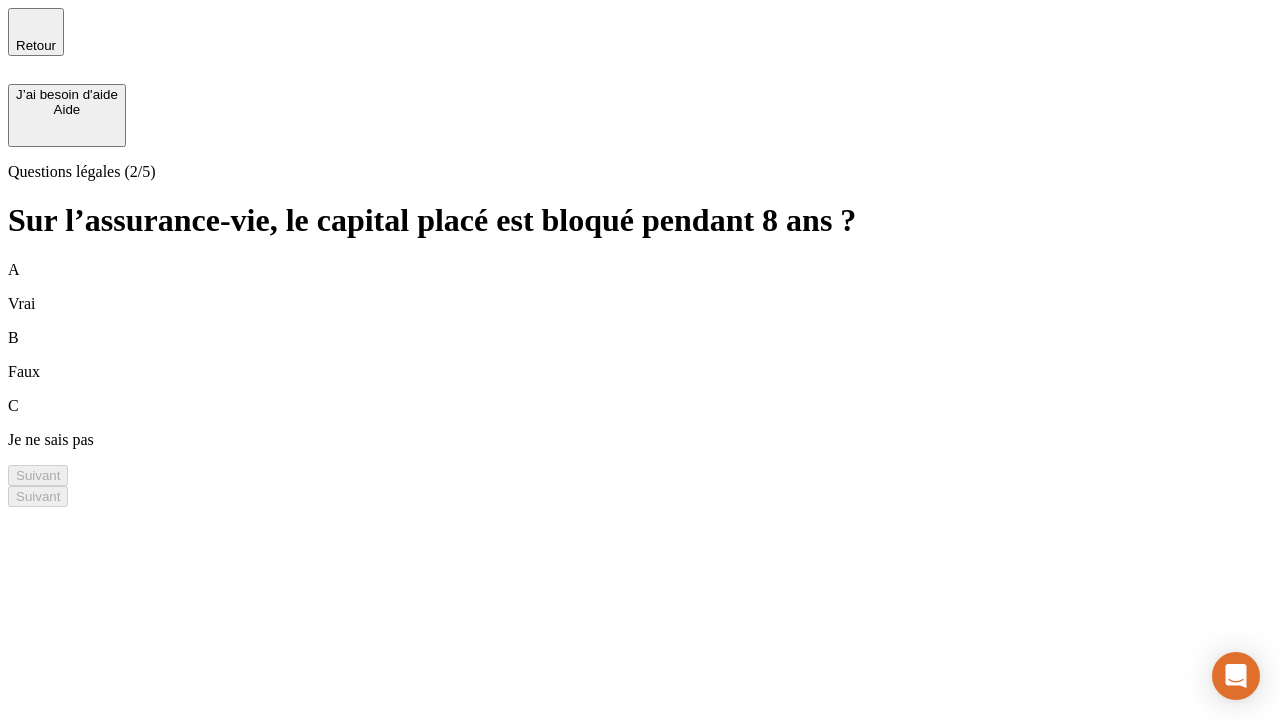 click on "B Faux" at bounding box center (640, 355) 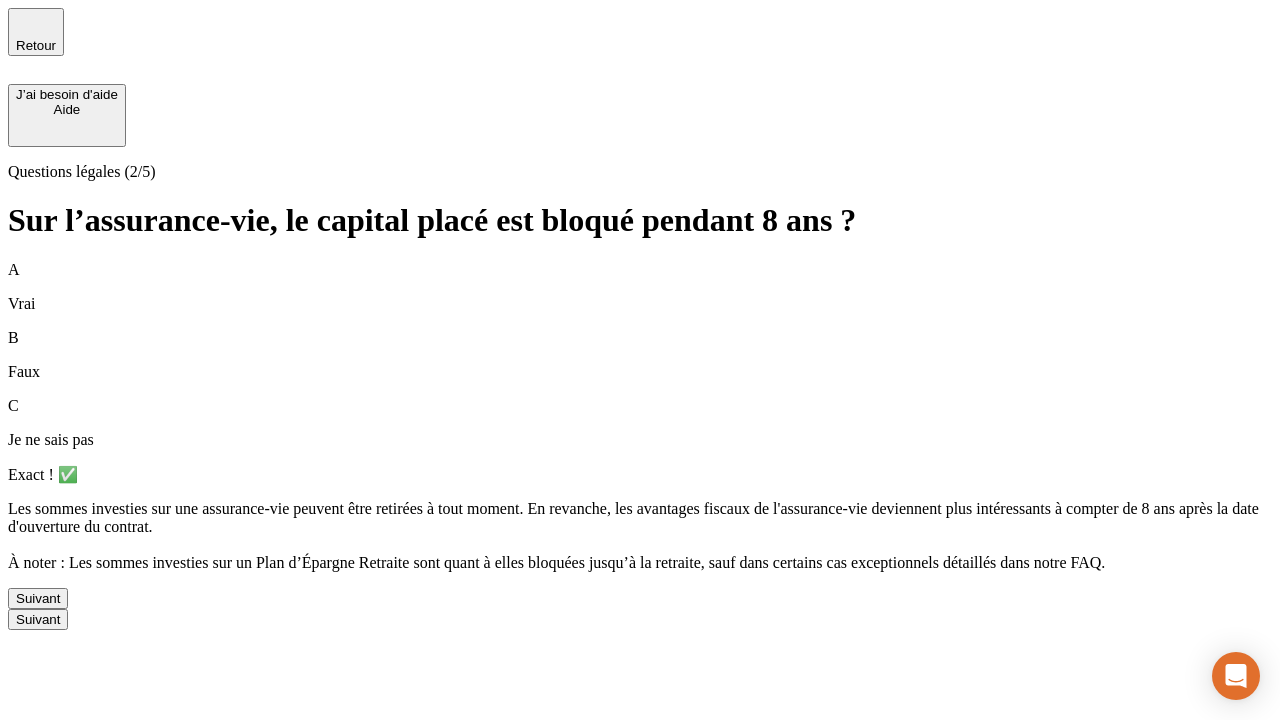 click on "Suivant" at bounding box center (38, 598) 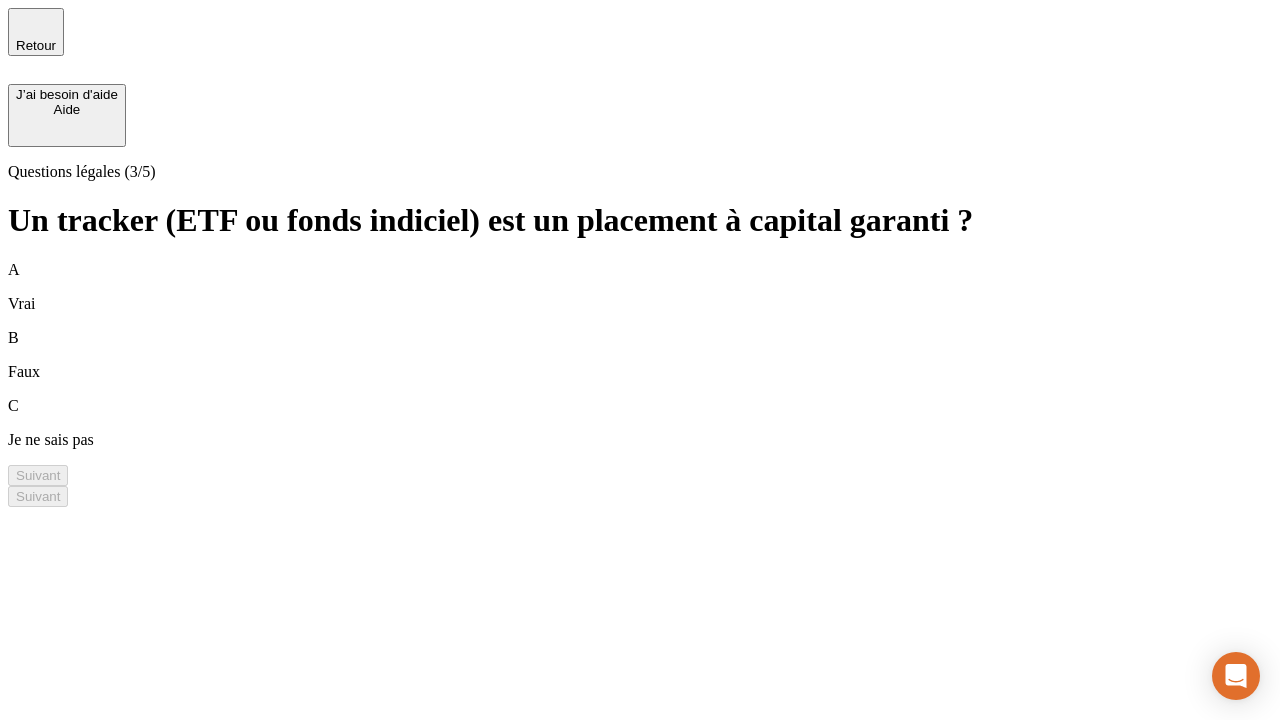 click on "B Faux" at bounding box center (640, 355) 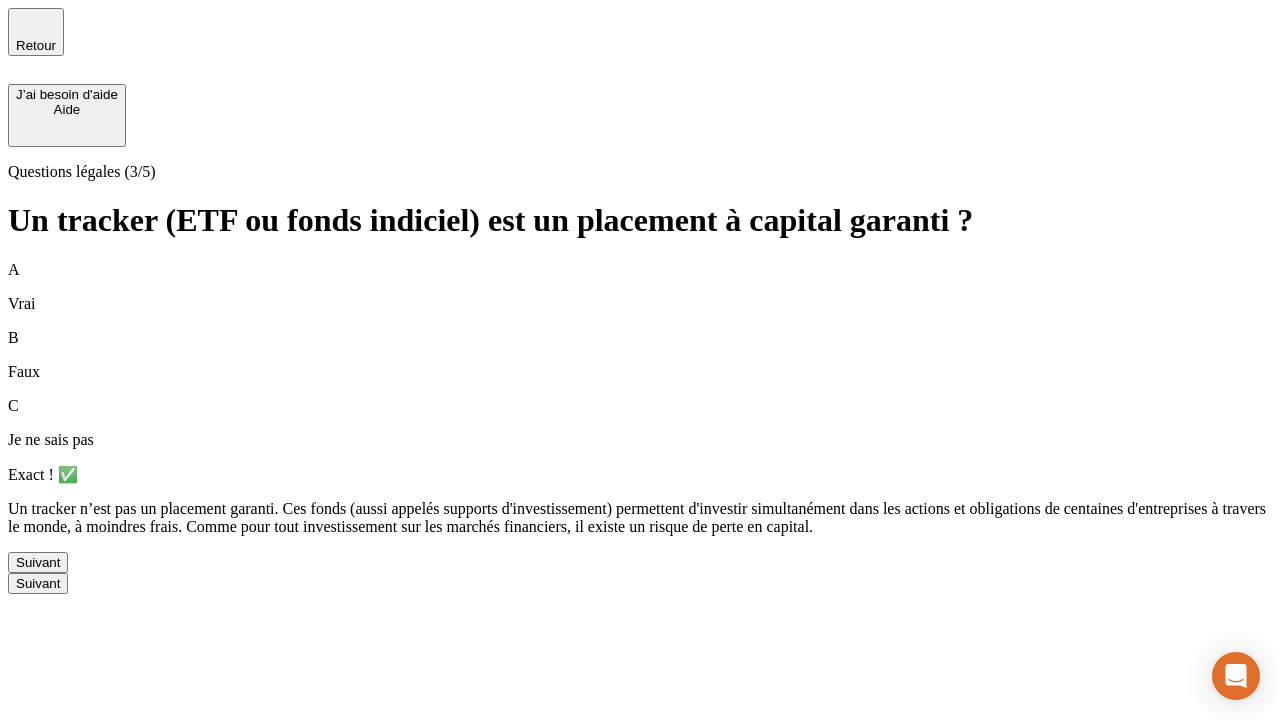 click on "Suivant" at bounding box center [38, 562] 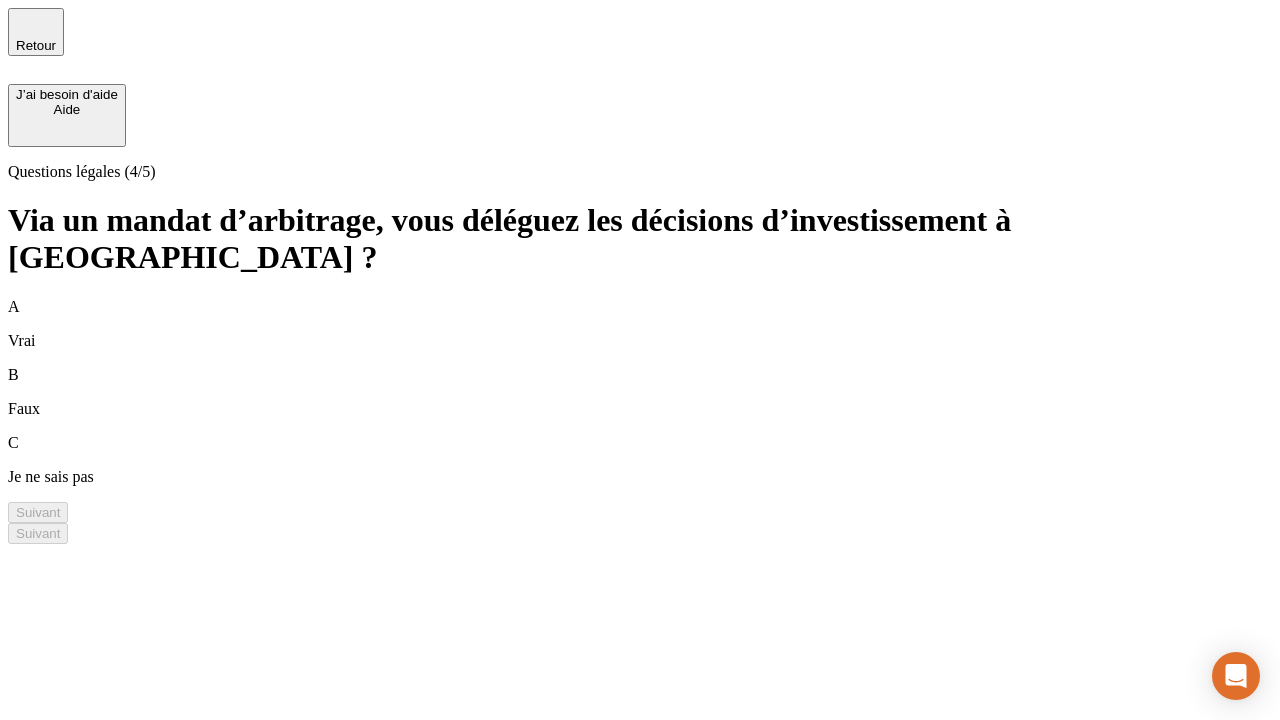 click on "A Vrai" at bounding box center (640, 324) 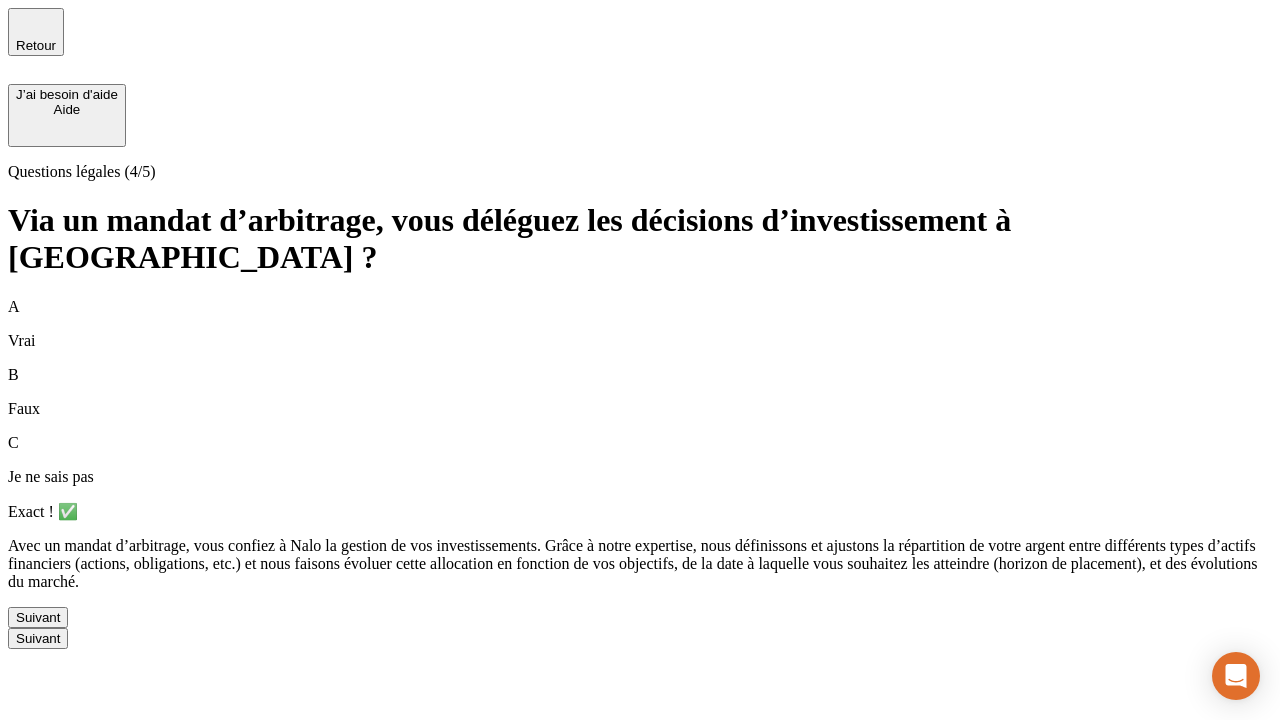click on "Suivant" at bounding box center (38, 617) 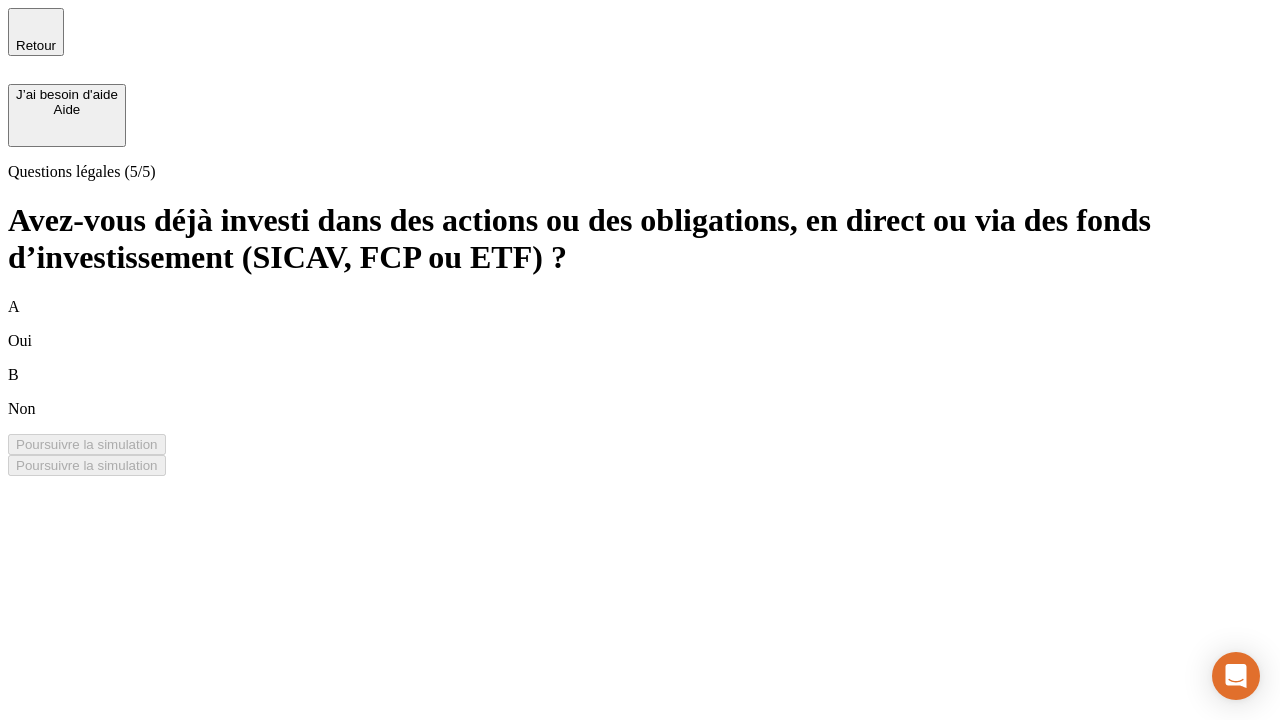 click on "B Non" at bounding box center [640, 392] 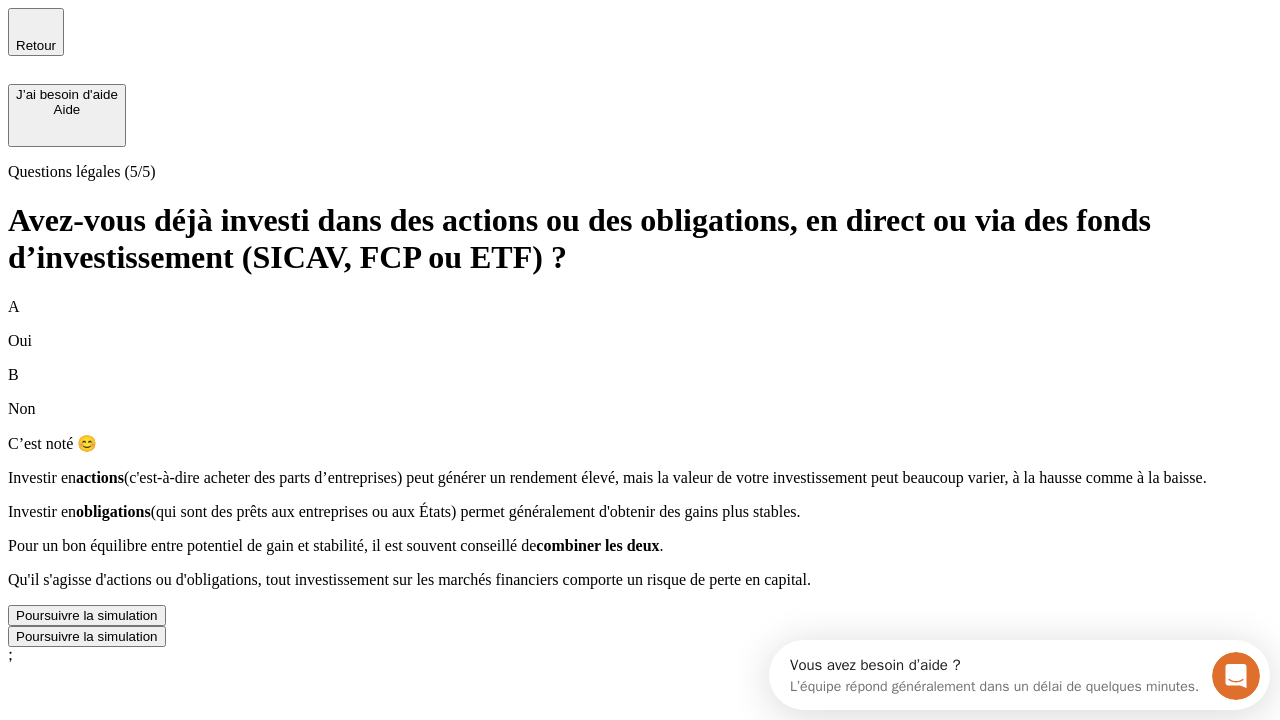 scroll, scrollTop: 0, scrollLeft: 0, axis: both 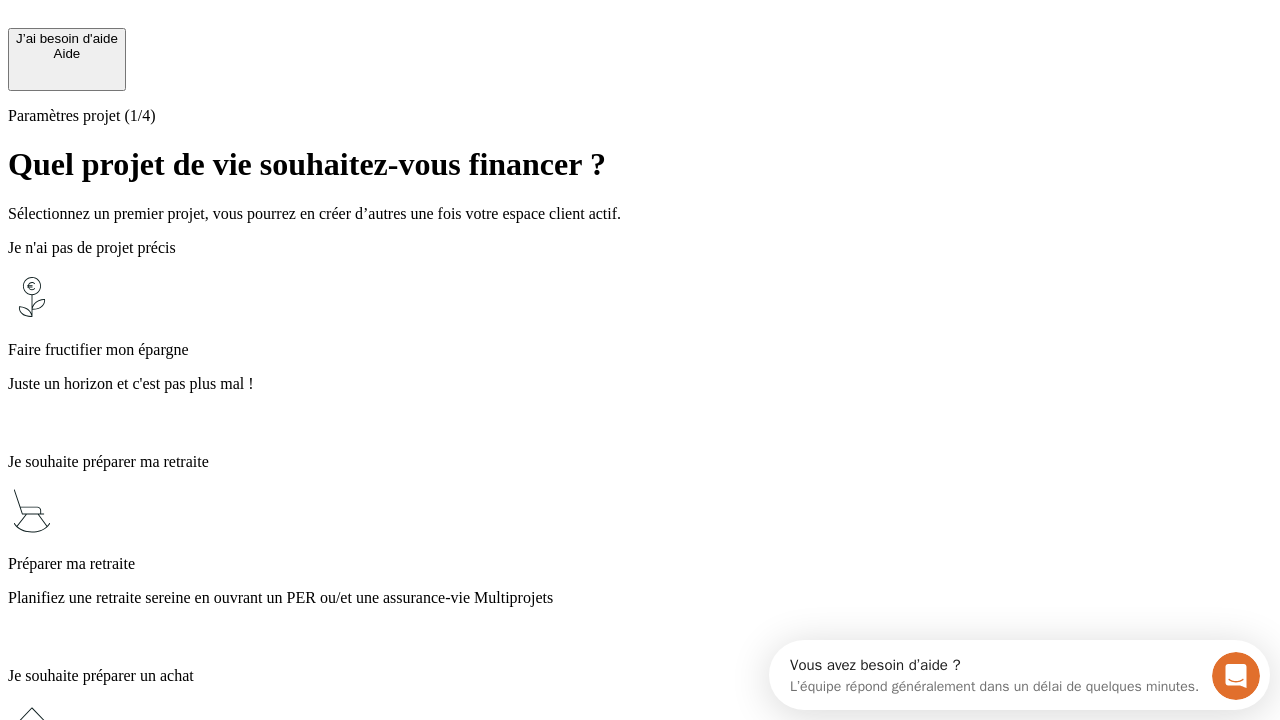 click on "Planifiez une retraite sereine en ouvrant un PER ou/et une assurance-vie Multiprojets" at bounding box center [640, 598] 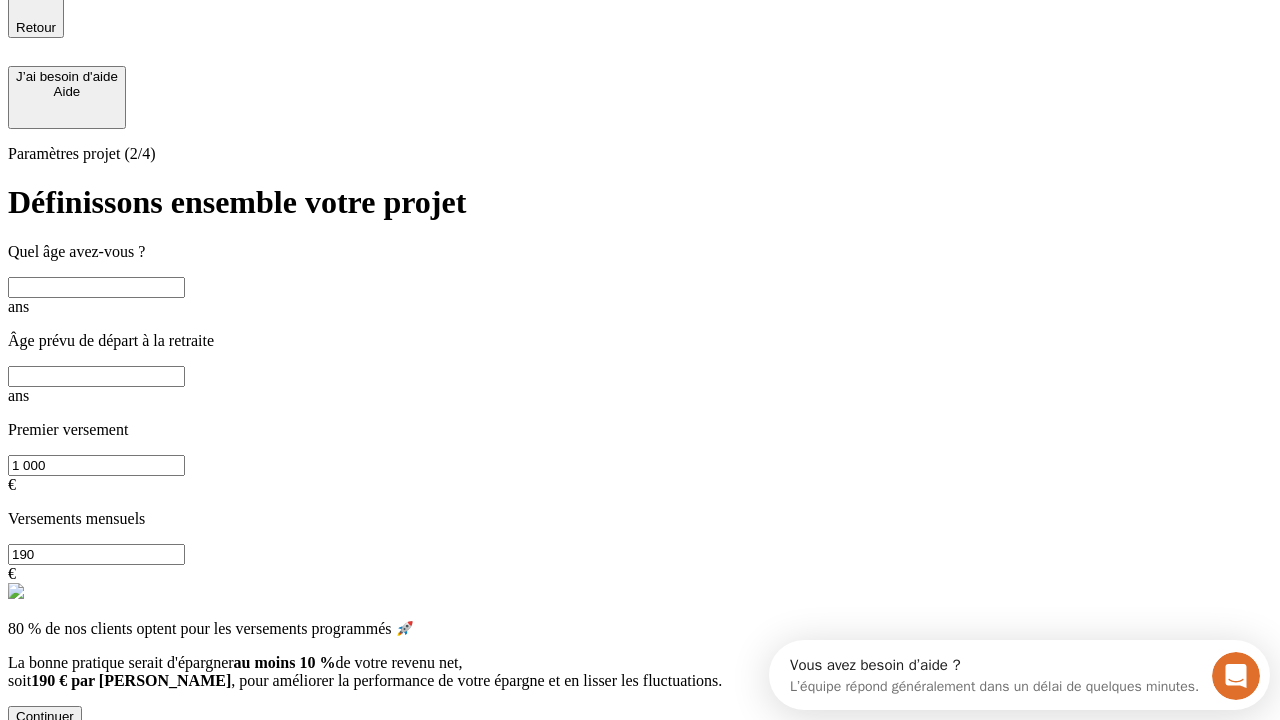 click at bounding box center (96, 287) 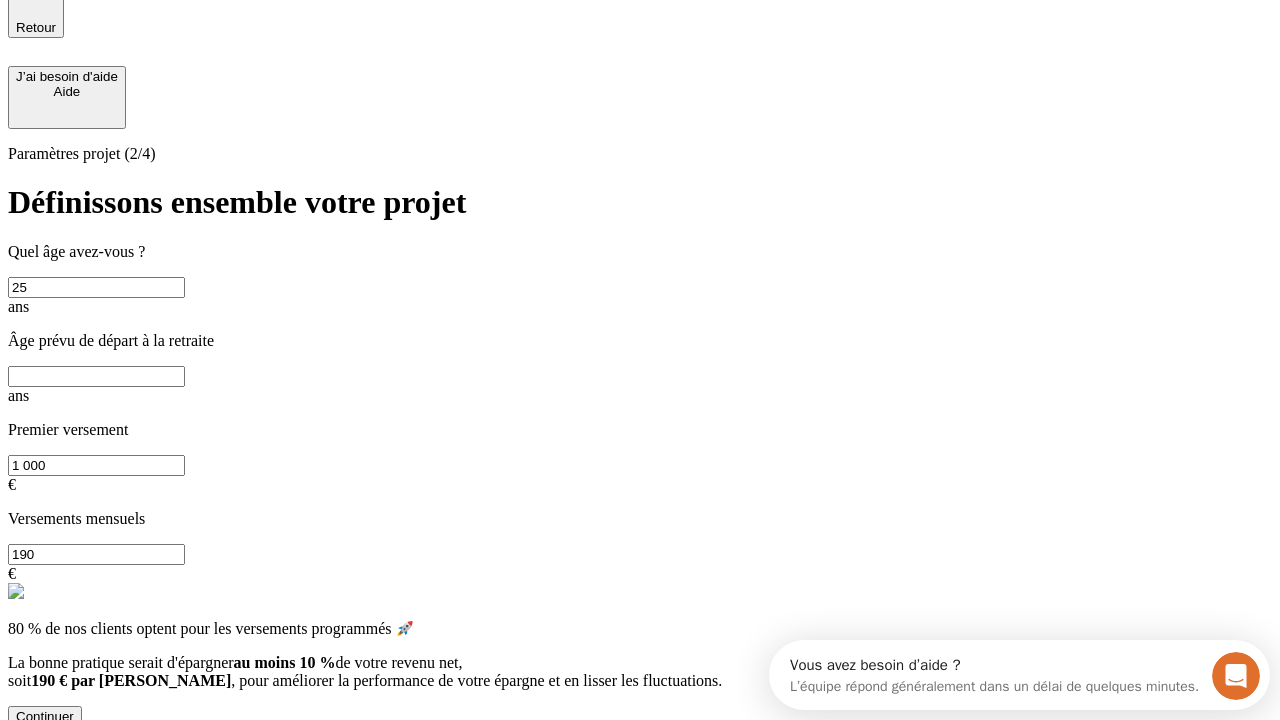 type on "25" 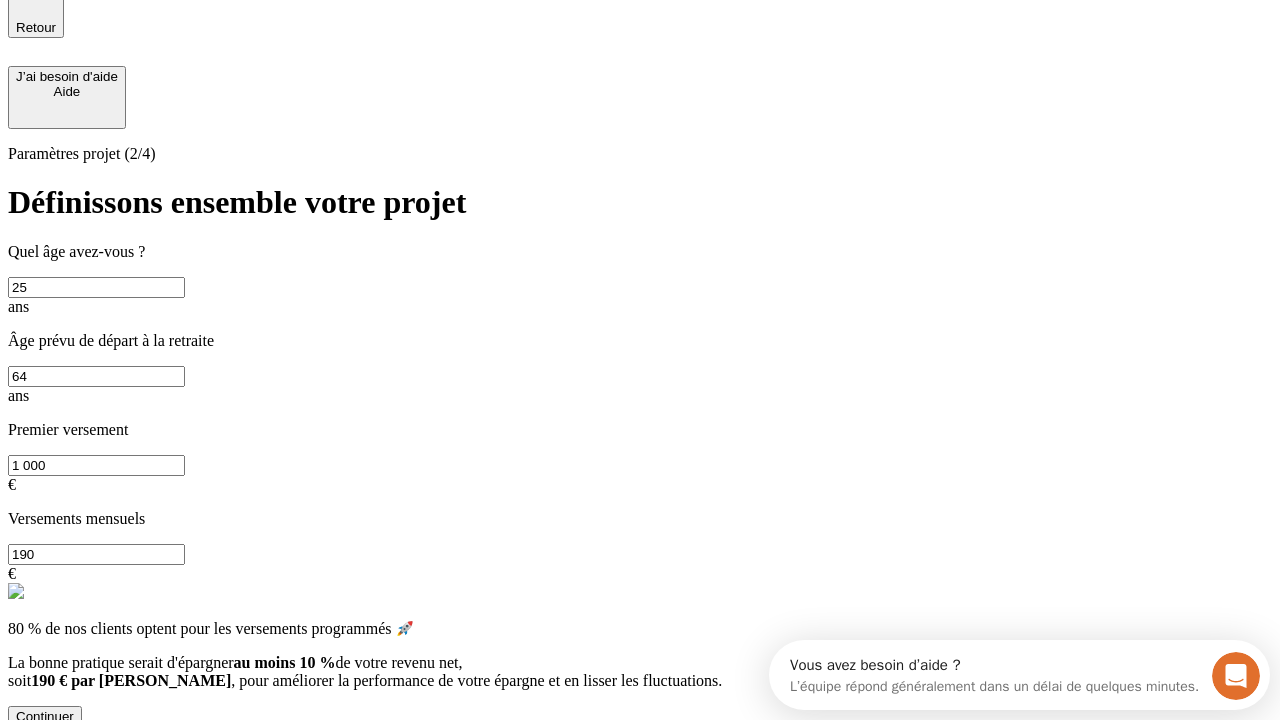 type on "64" 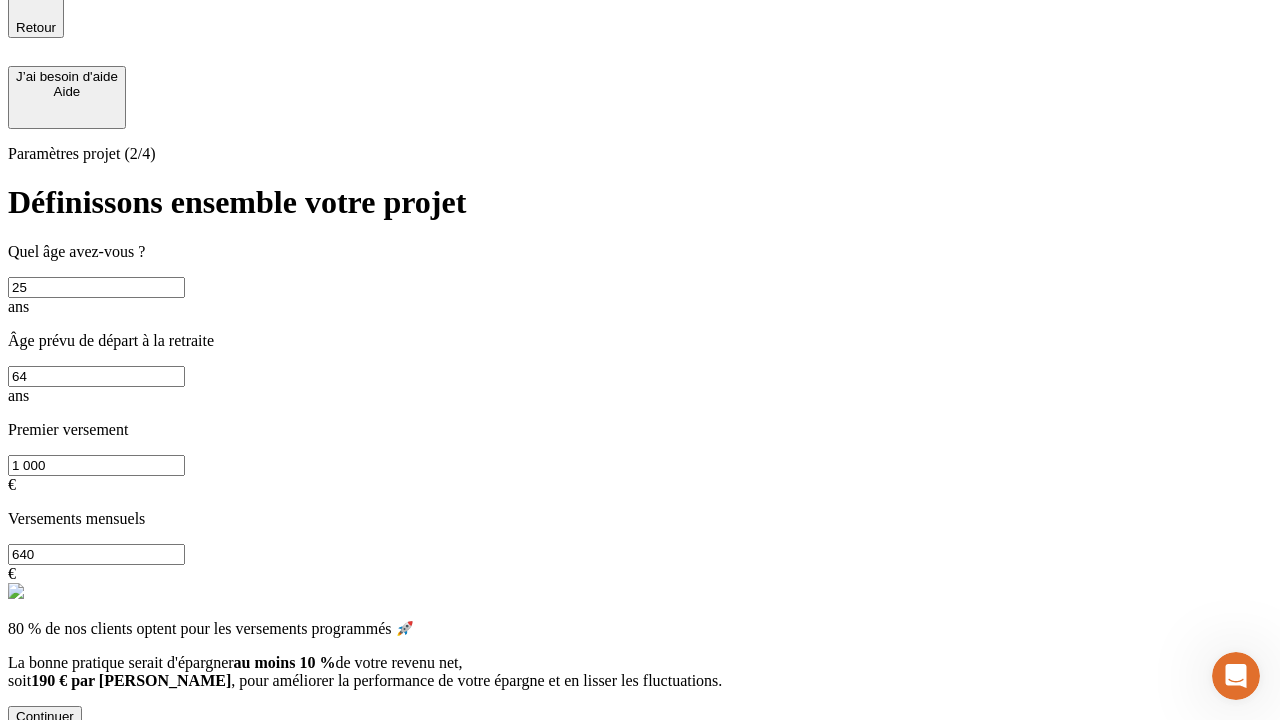 type on "640" 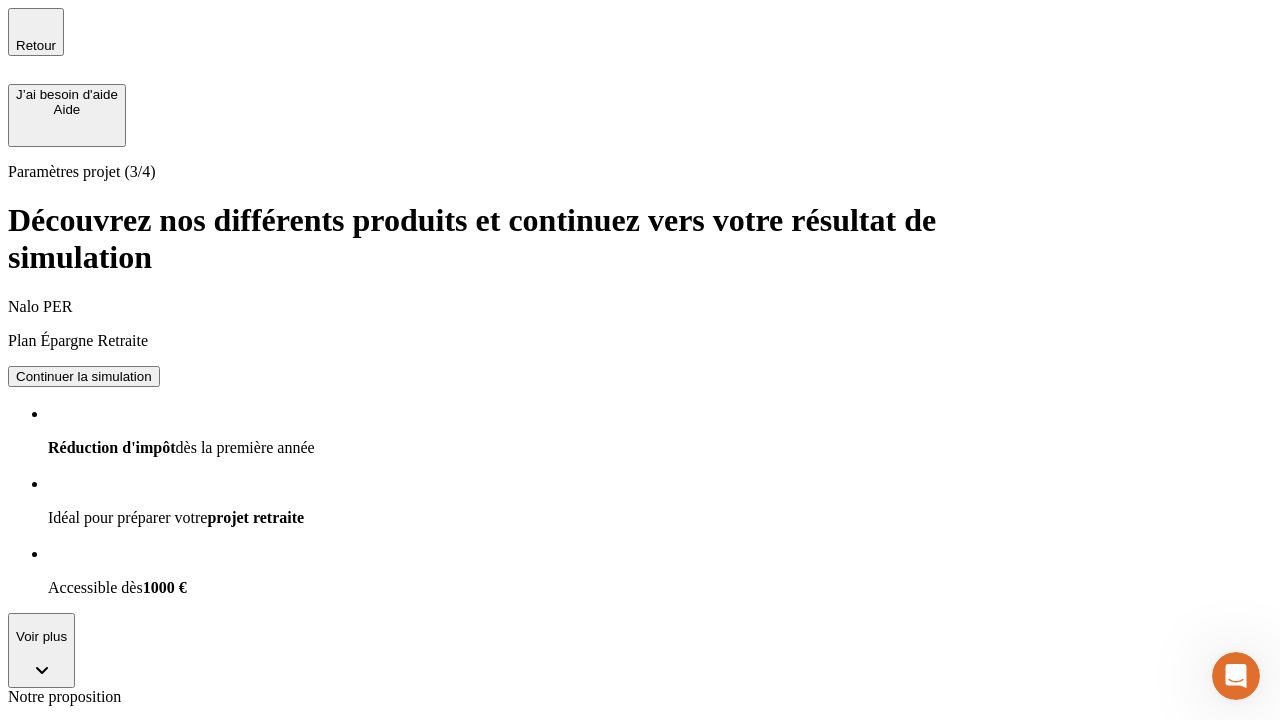 click on "Continuer la simulation" at bounding box center (84, 800) 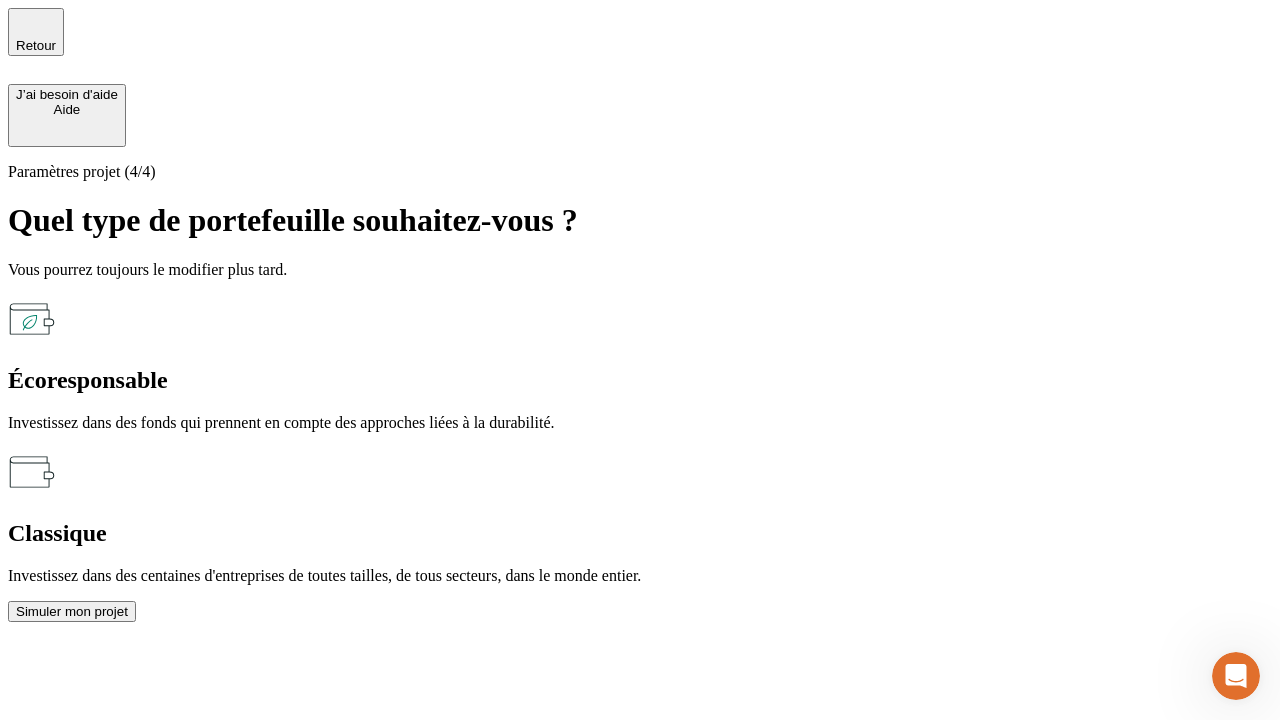 click on "Simuler mon projet" at bounding box center [72, 611] 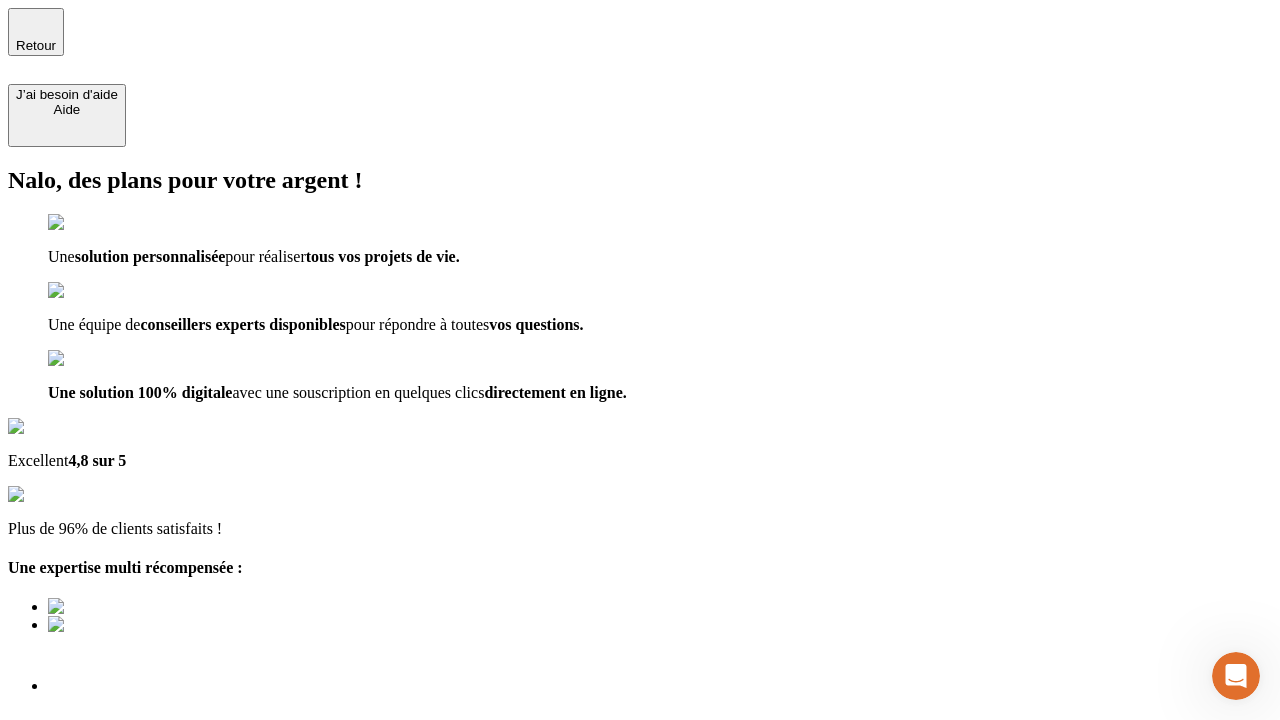click on "Découvrir ma simulation" at bounding box center [87, 840] 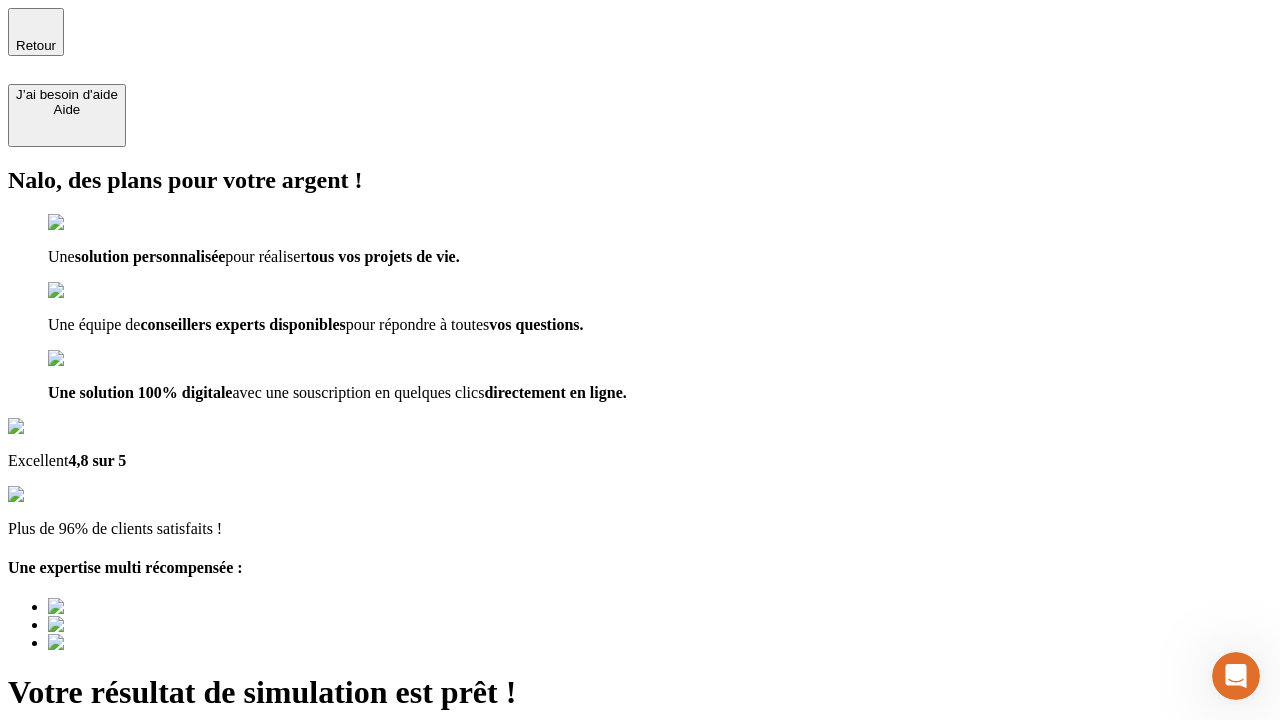 click on "Découvrir ma simulation" at bounding box center (87, 847) 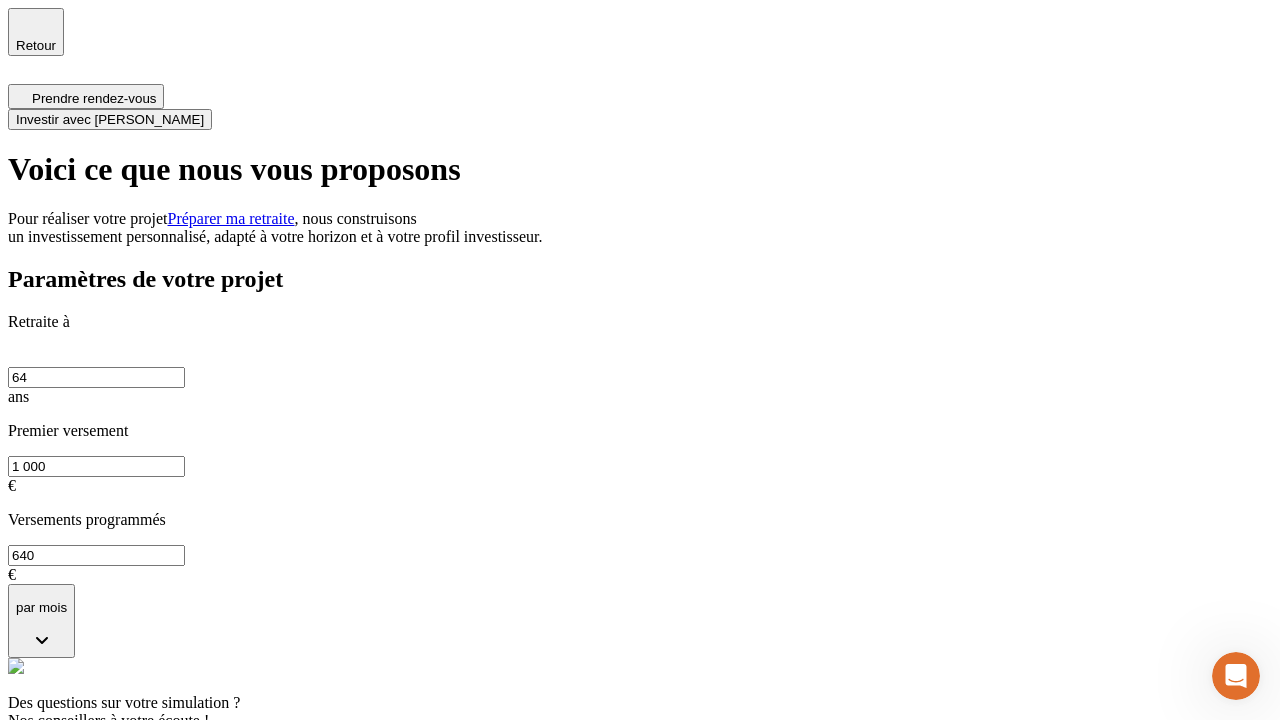click on "Investir avec [PERSON_NAME]" at bounding box center (110, 119) 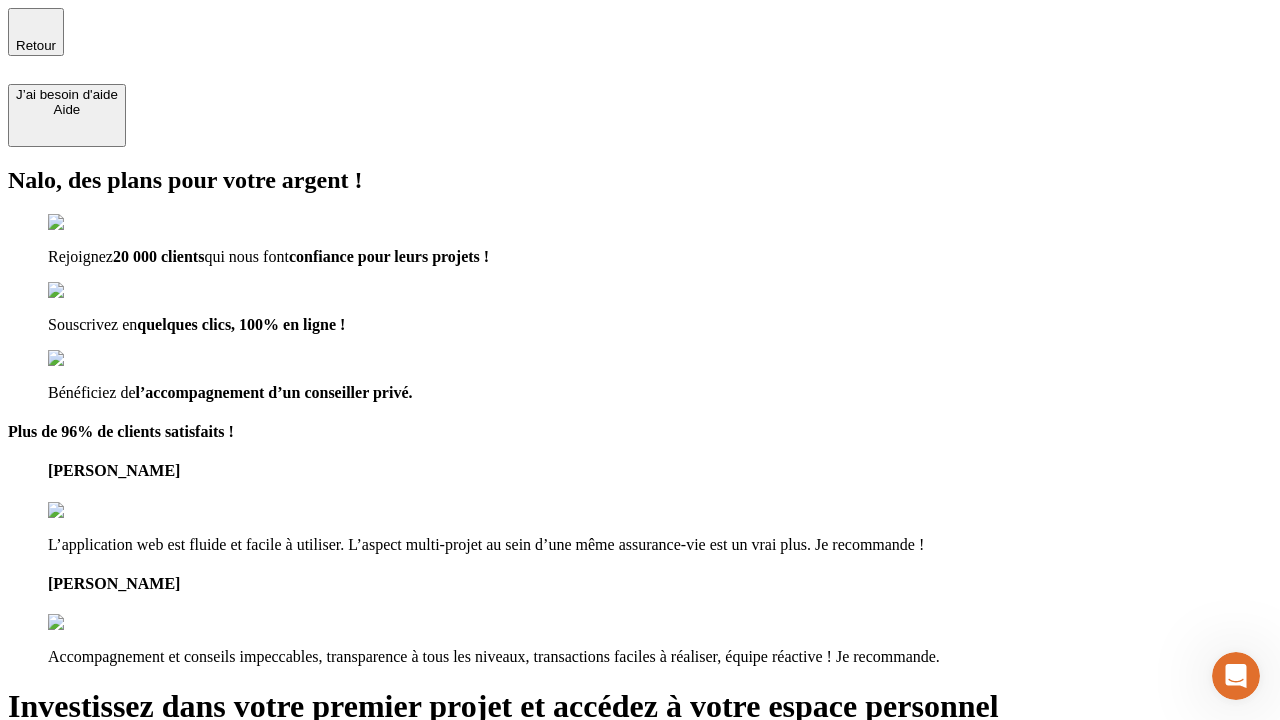 type on "[EMAIL_ADDRESS][PERSON_NAME][DOMAIN_NAME]" 